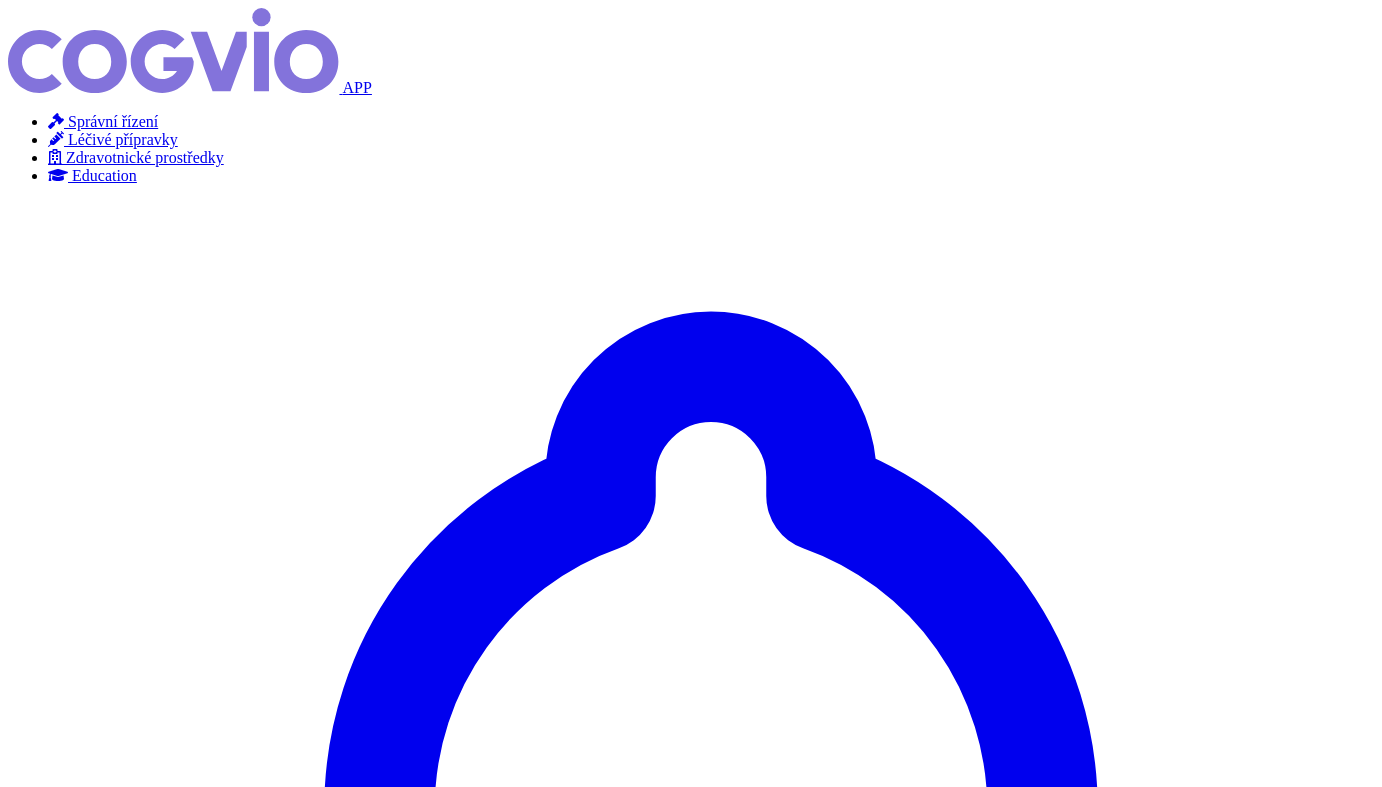 scroll, scrollTop: 0, scrollLeft: 0, axis: both 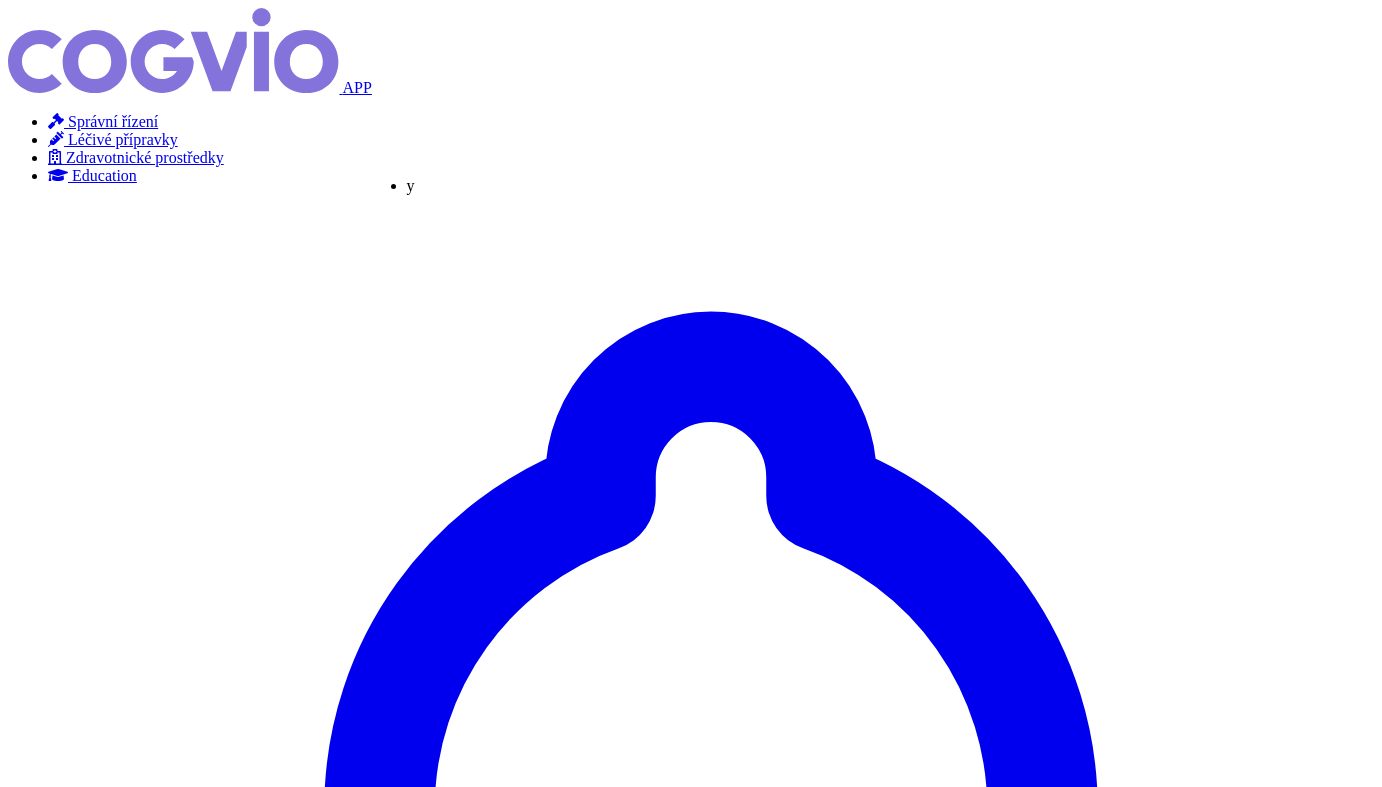type on "ye" 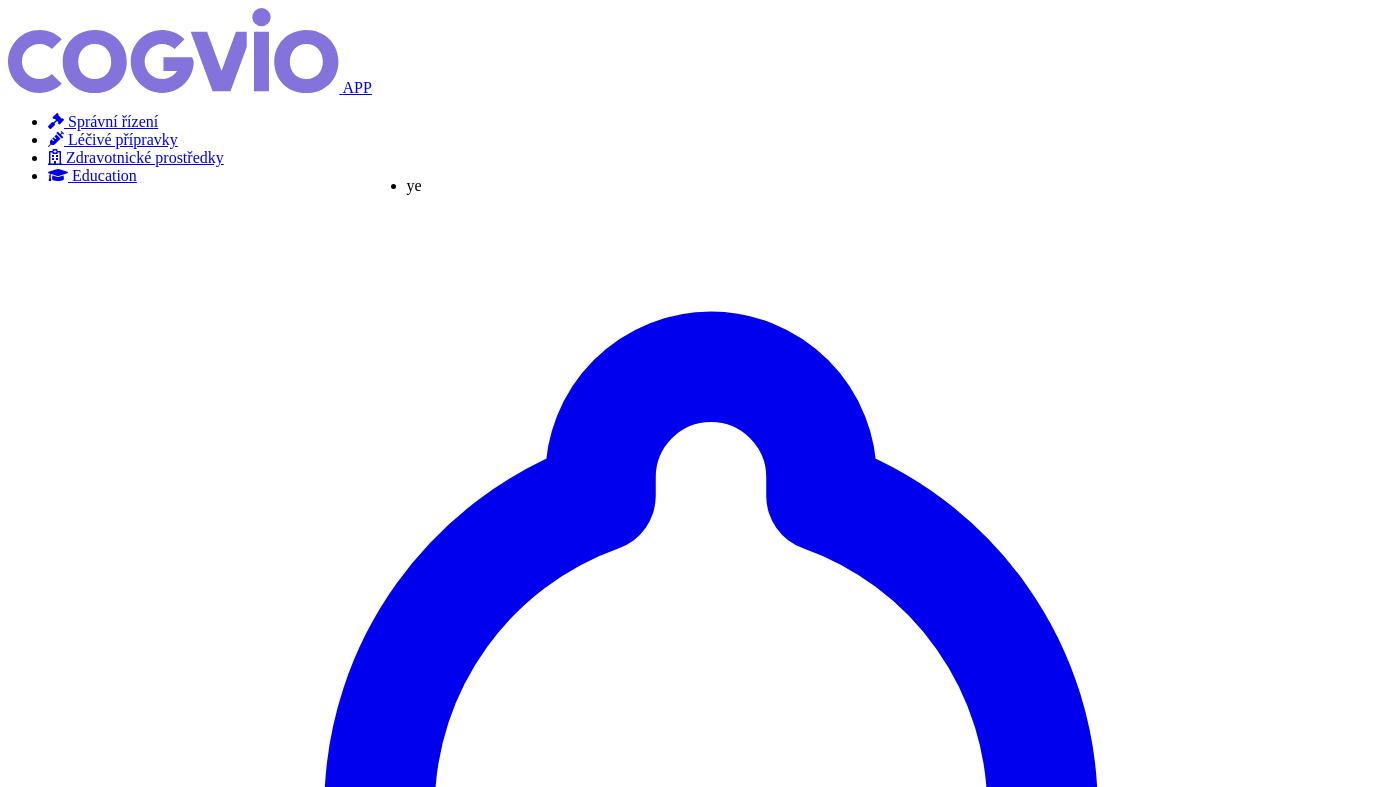 type on "yer" 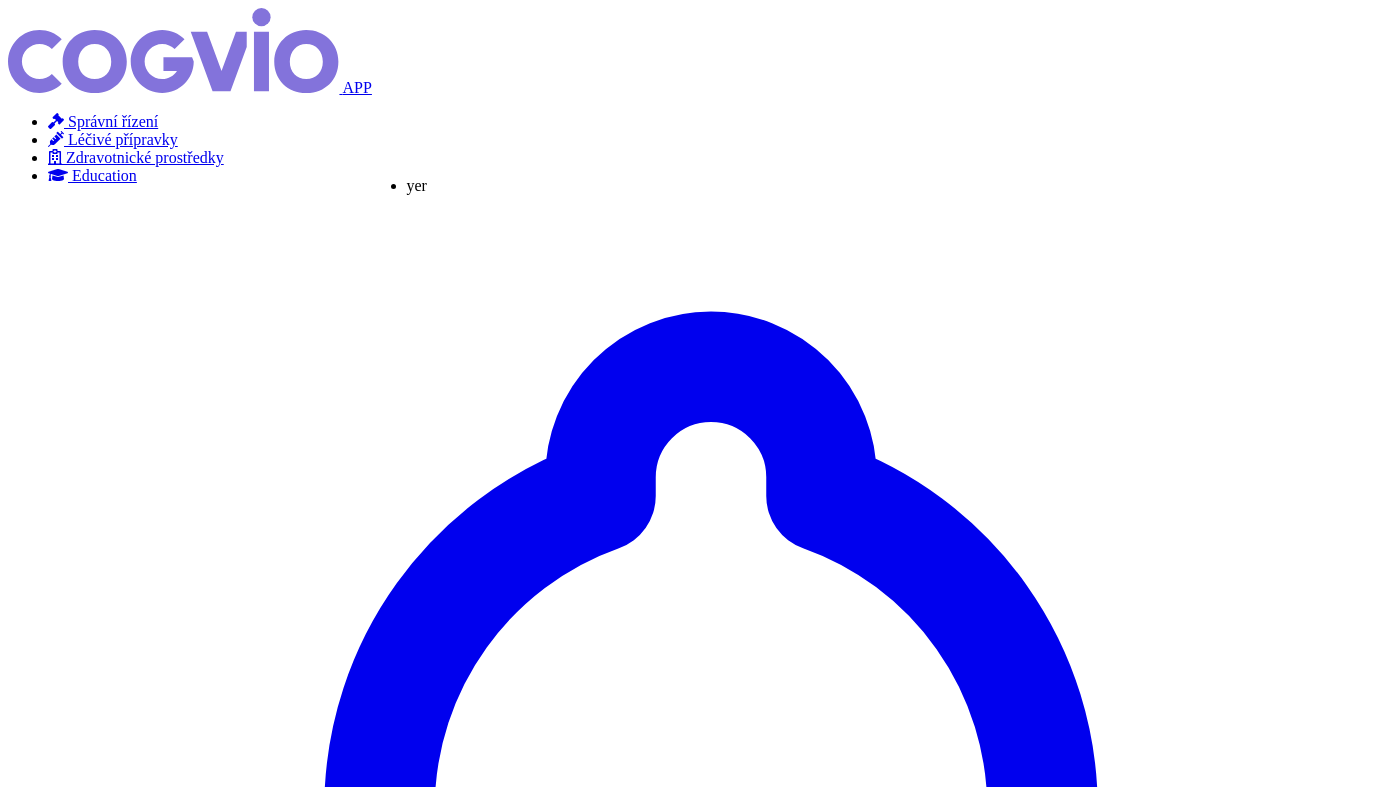 type on "yerv" 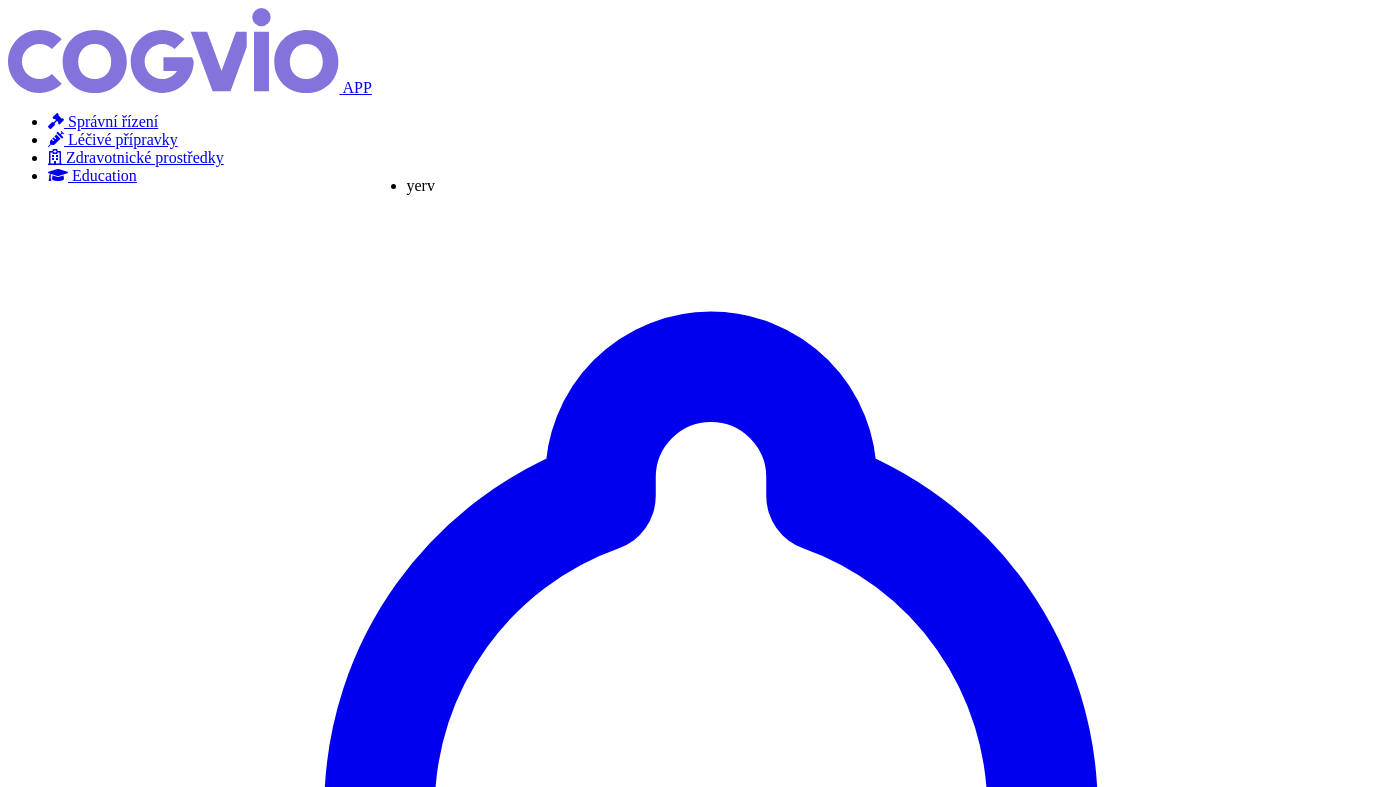 type on "yervo" 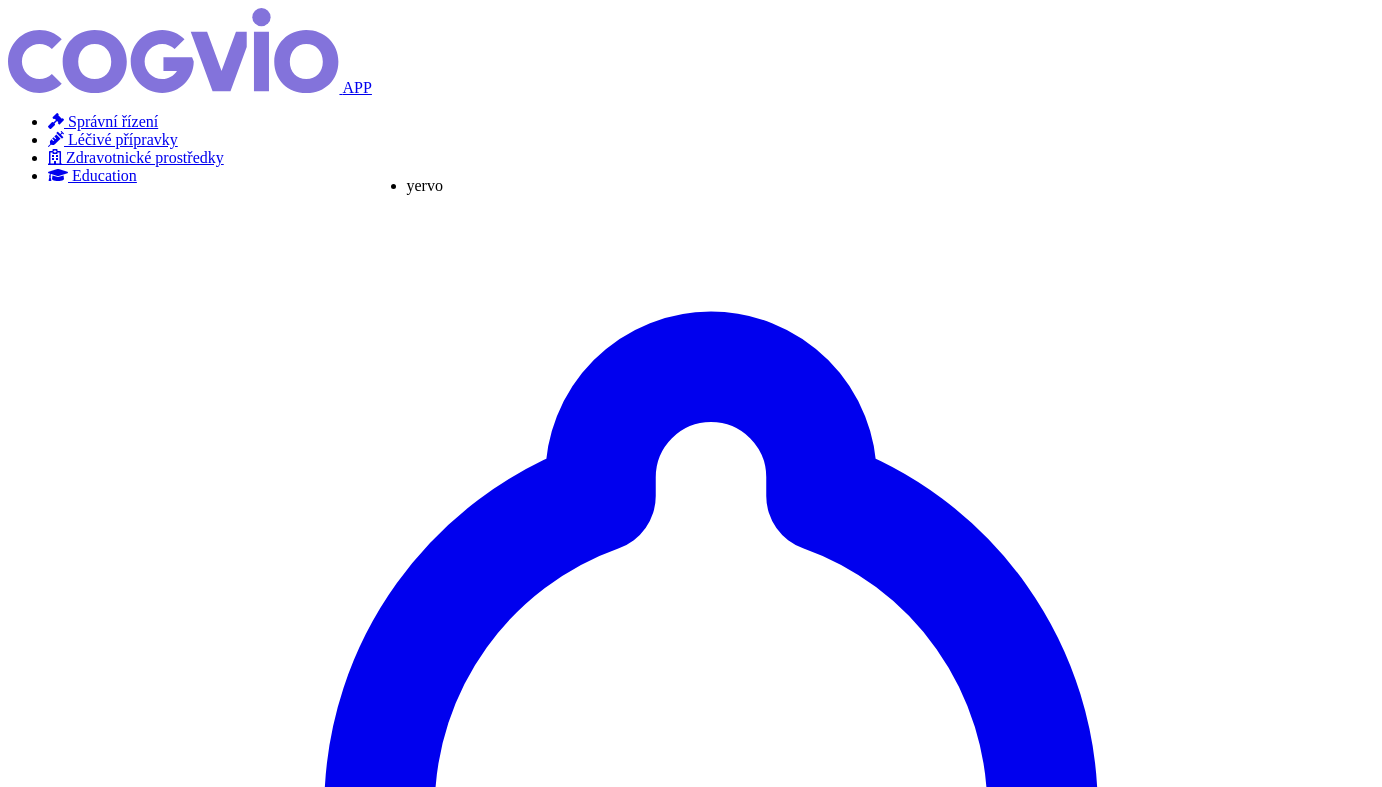 type on "yervoy" 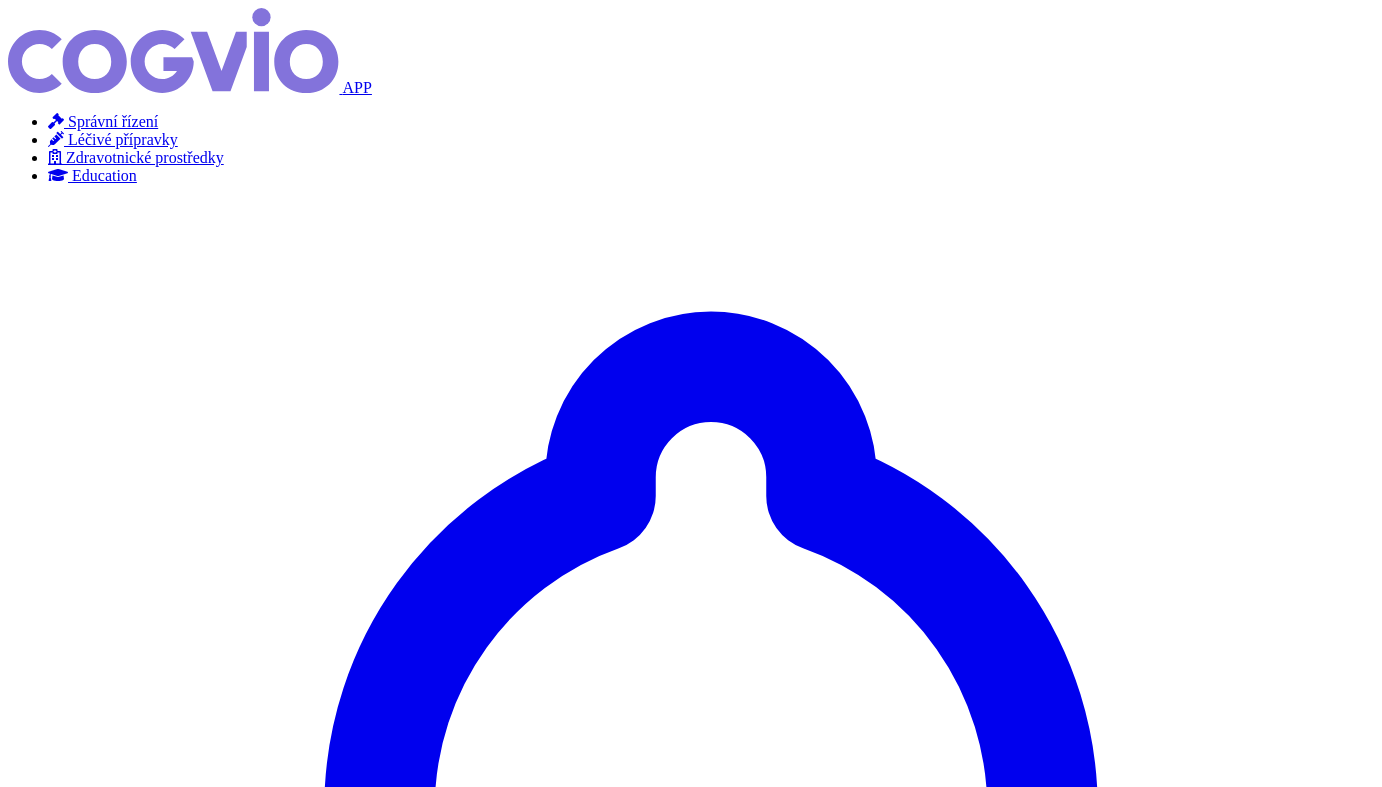 click on "Hledat" at bounding box center (35, 4922) 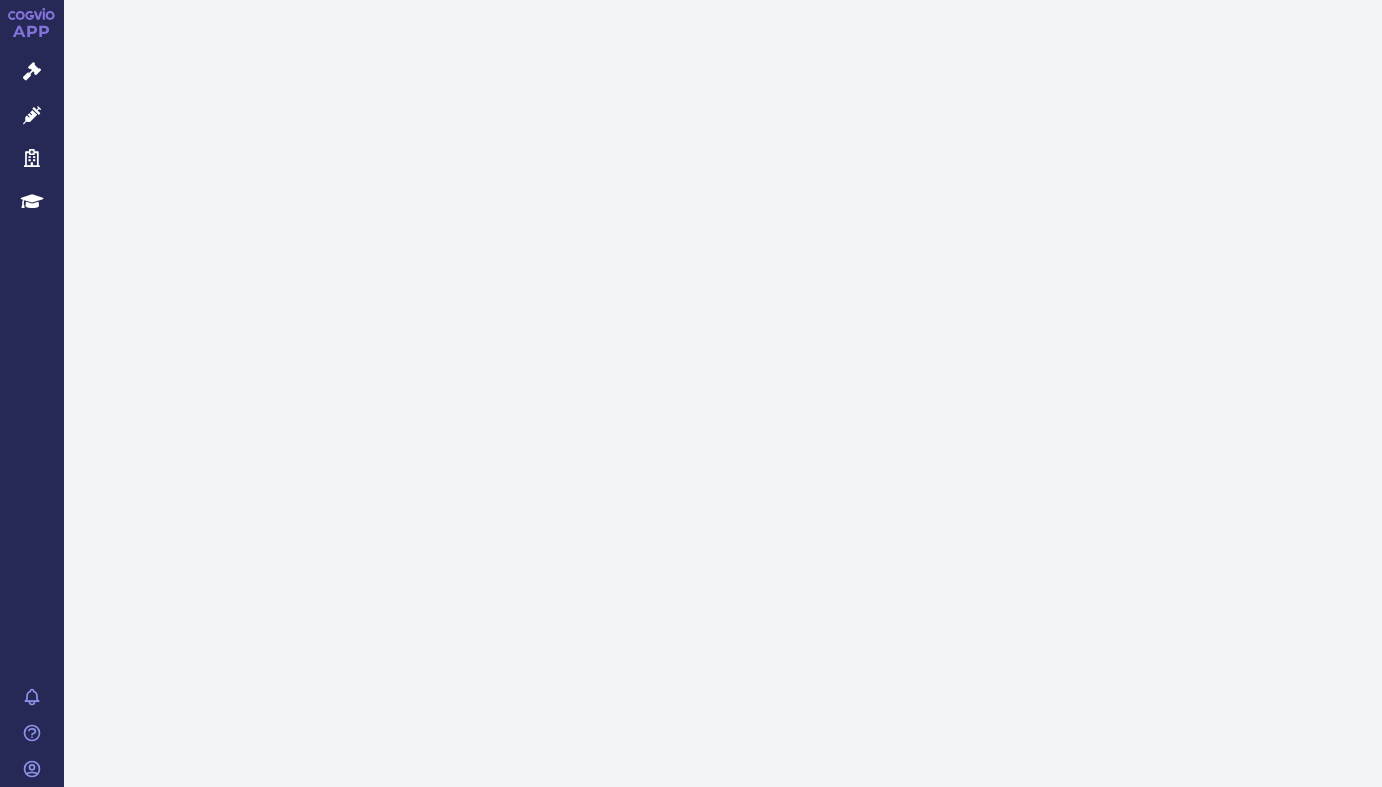 scroll, scrollTop: 0, scrollLeft: 0, axis: both 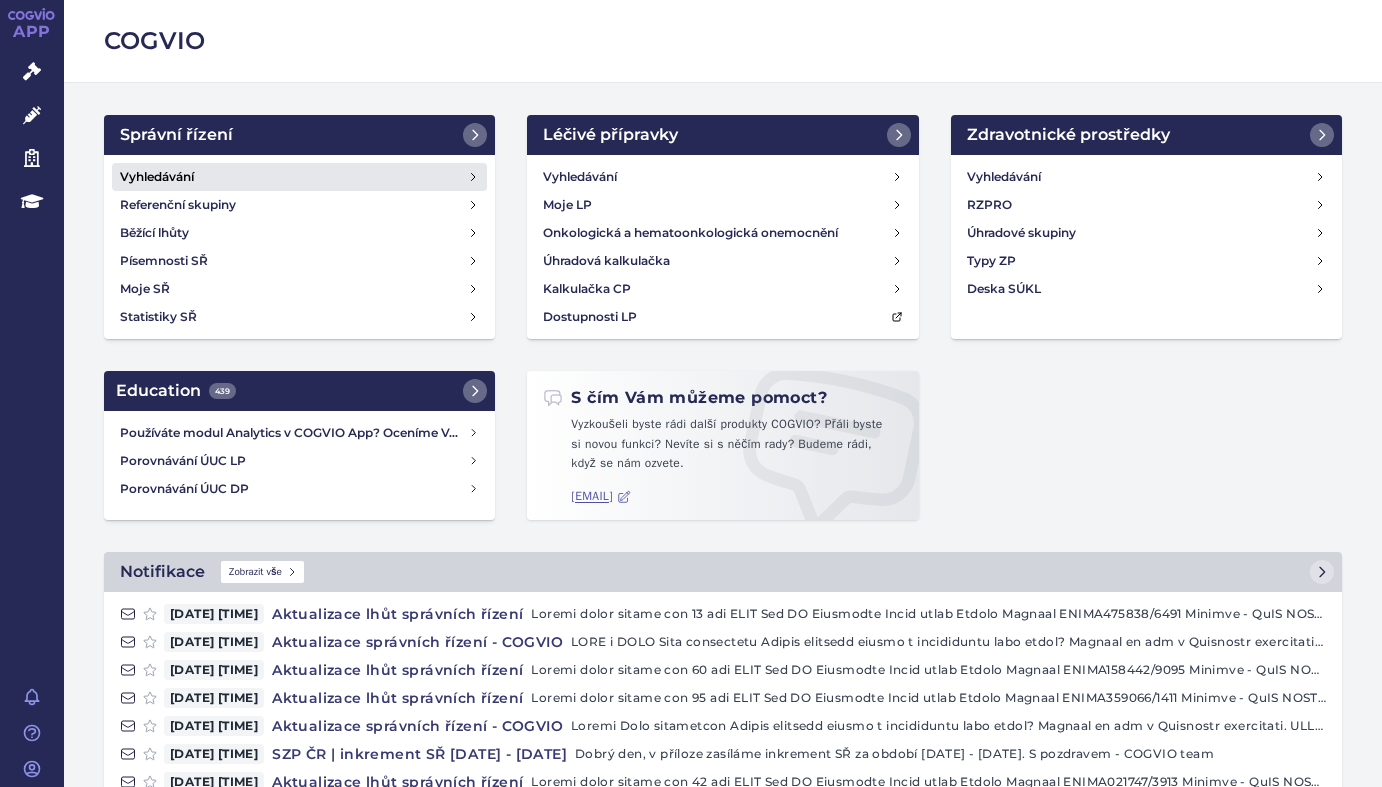 click on "Vyhledávání" at bounding box center (157, 177) 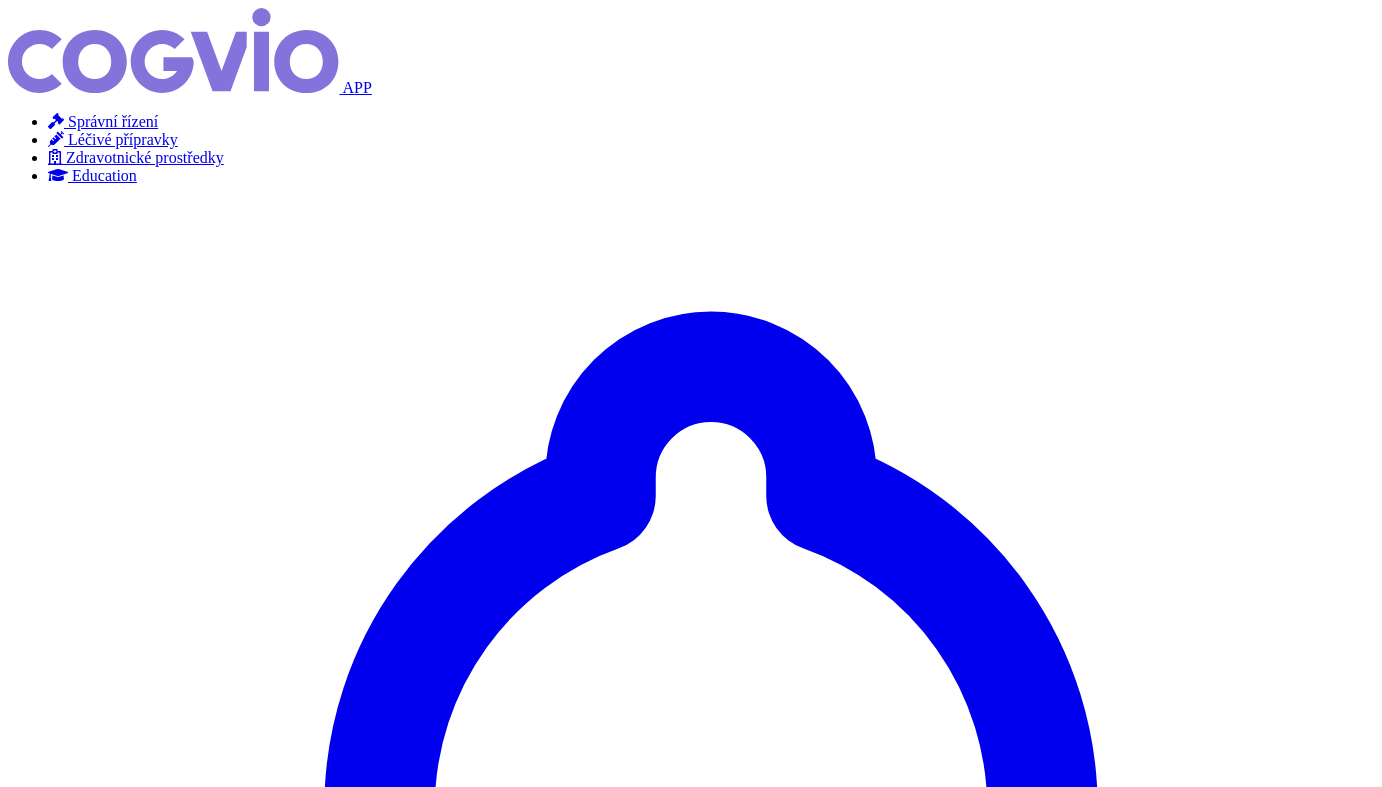 scroll, scrollTop: 0, scrollLeft: 0, axis: both 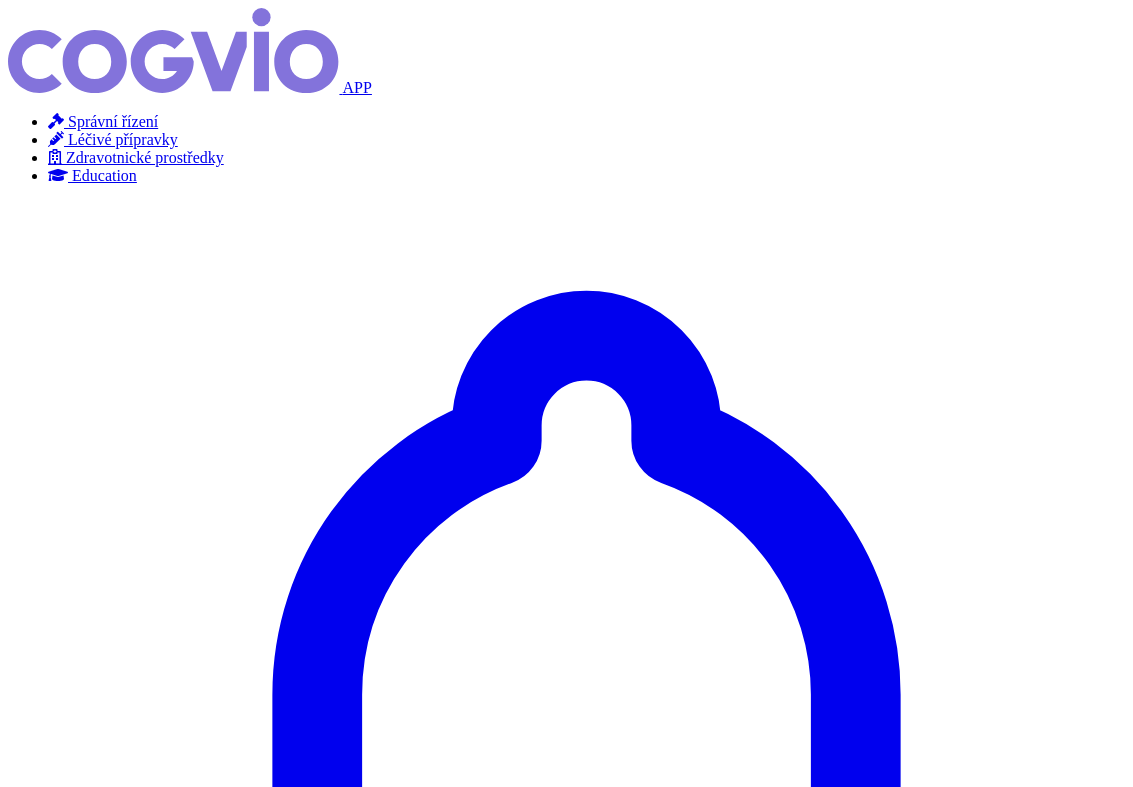 click on "×" at bounding box center (52, 3924) 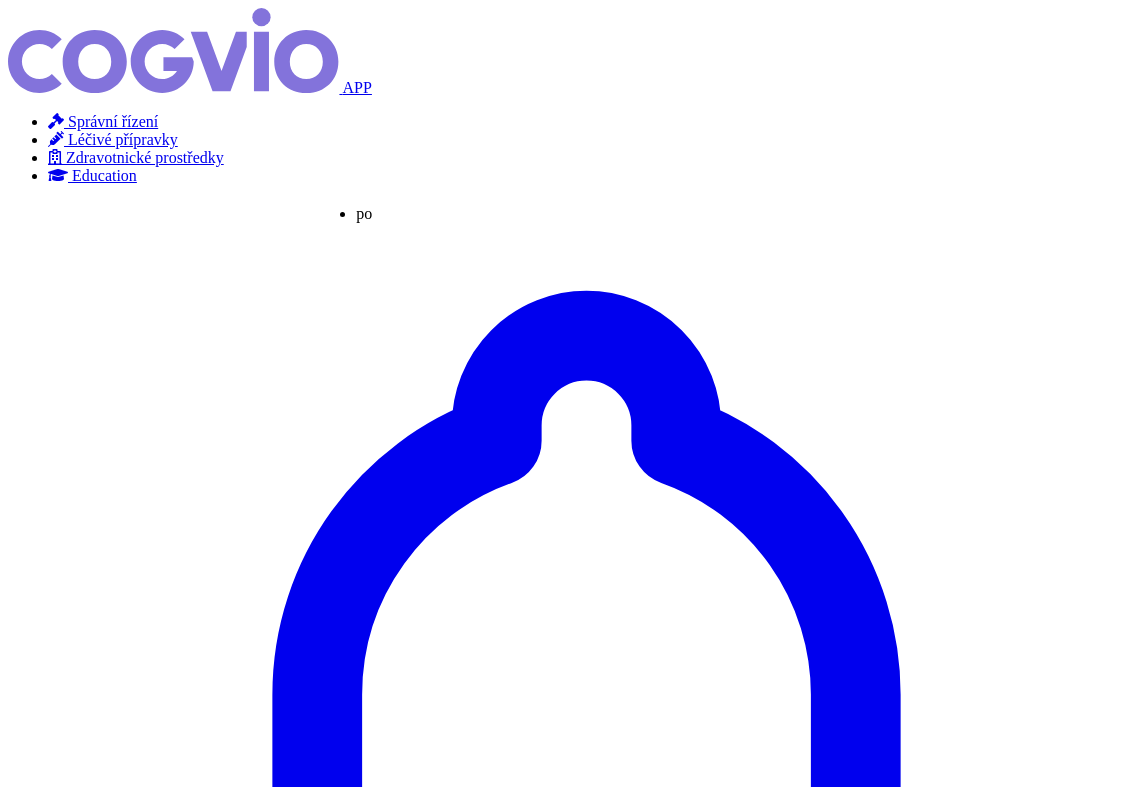 type on "pon" 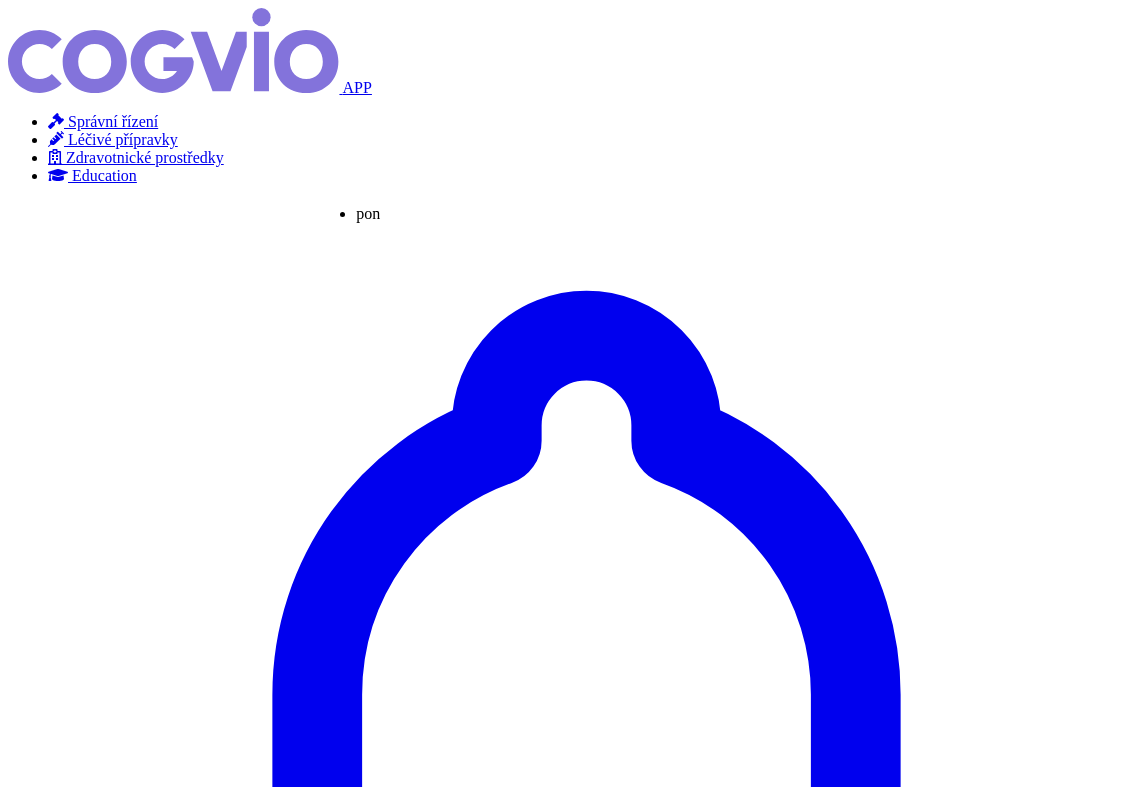 type on "ponfo" 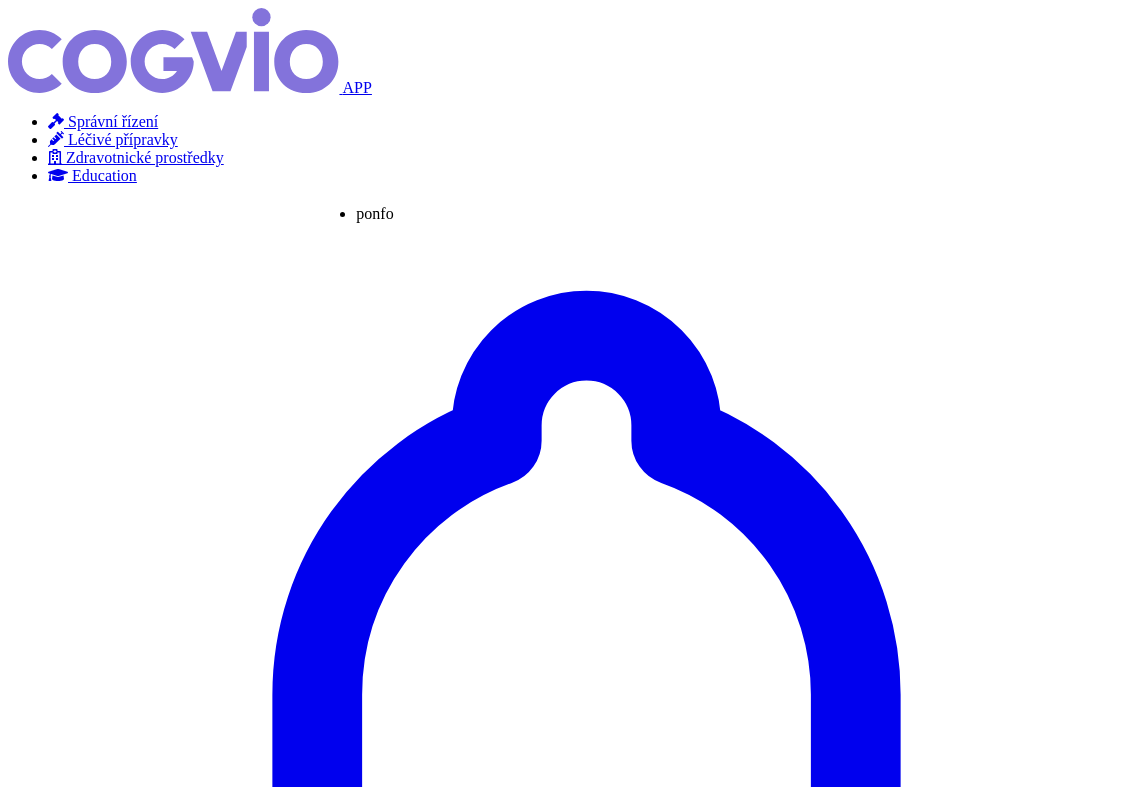 type on "ponf" 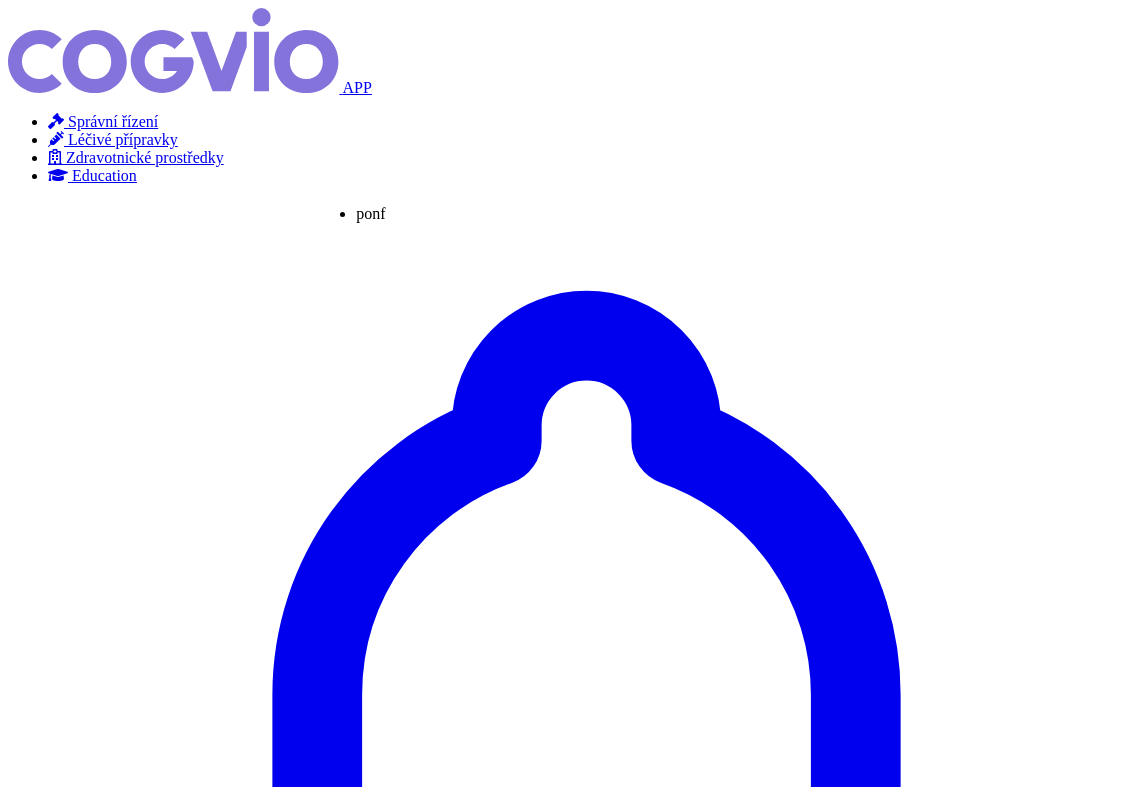 type on "ponv" 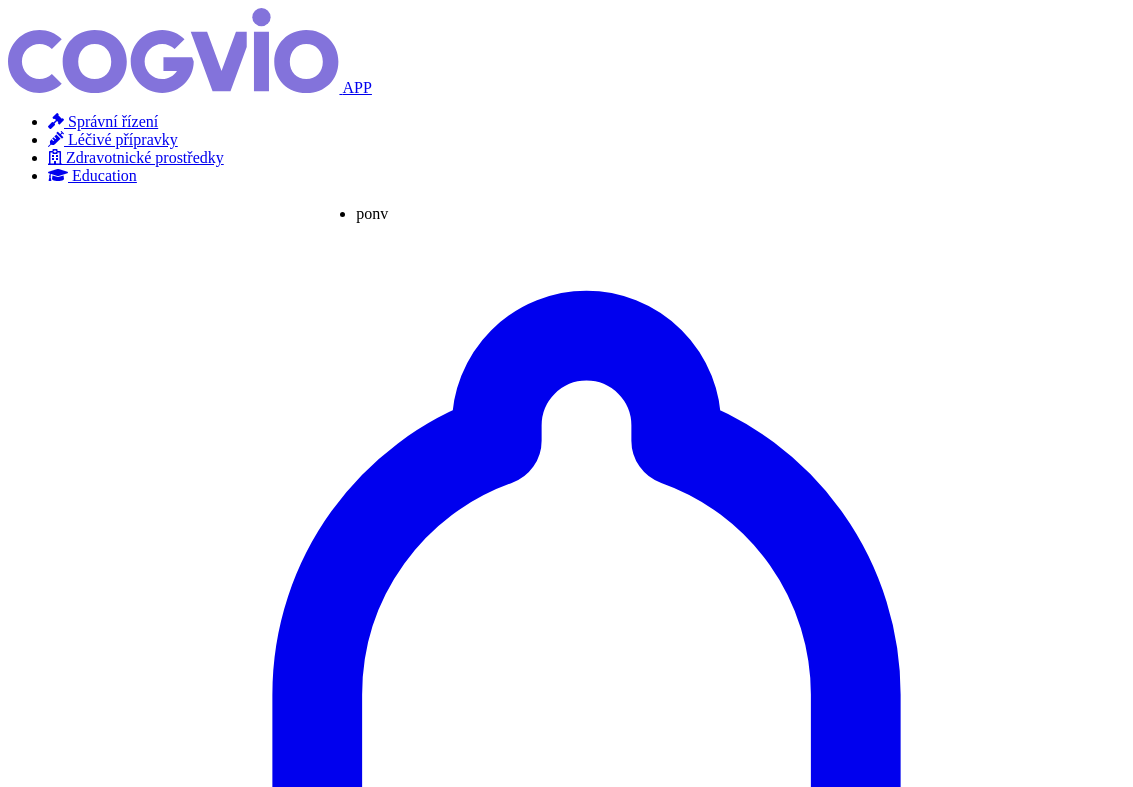 type on "pon" 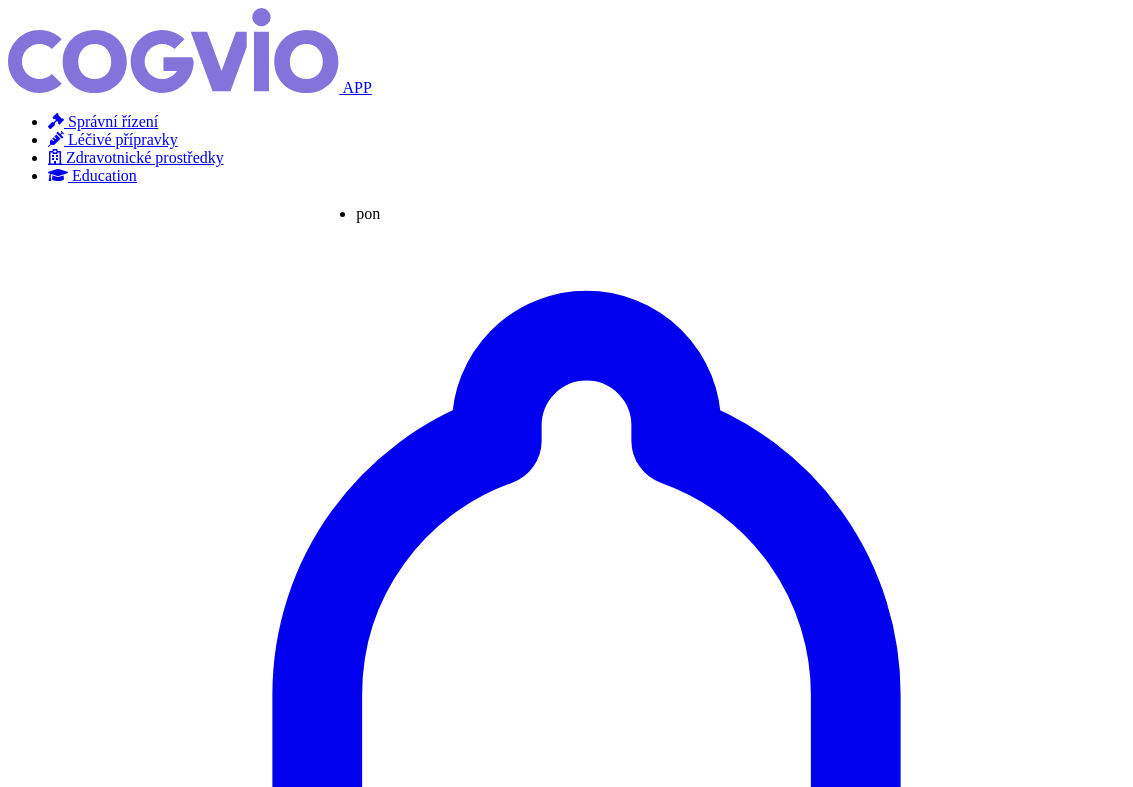 type on "ponvo" 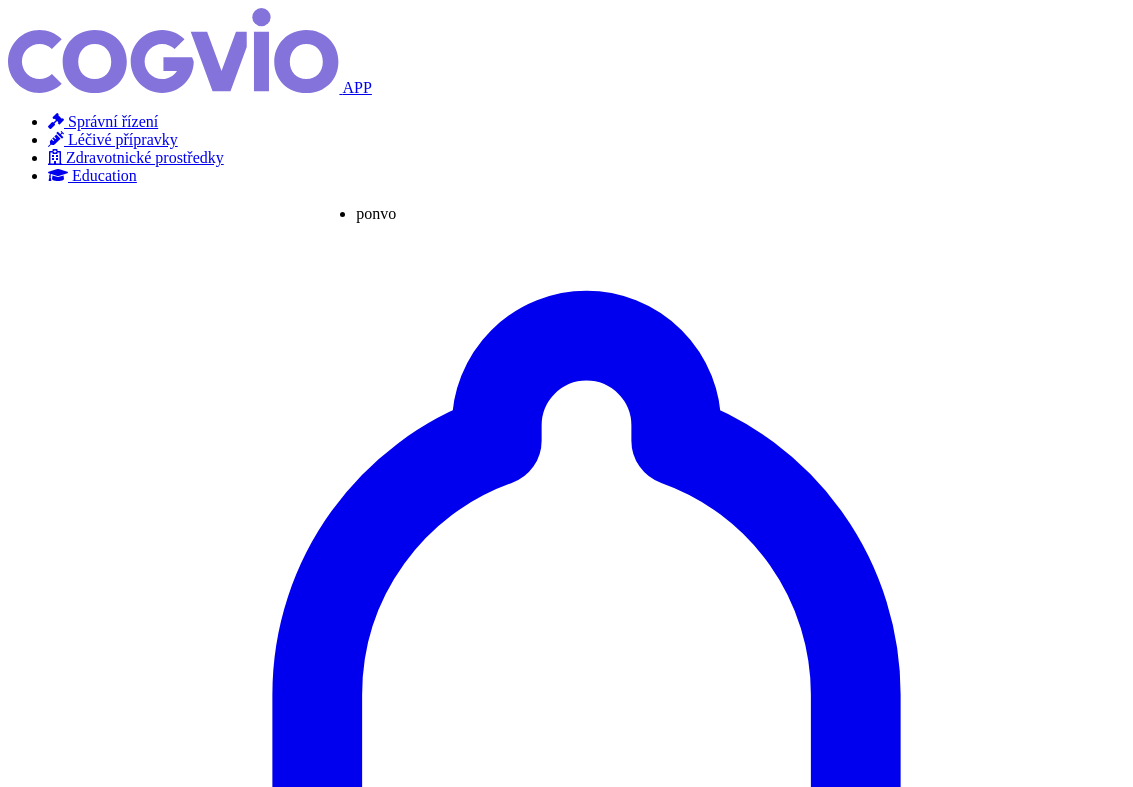 type on "ponvot" 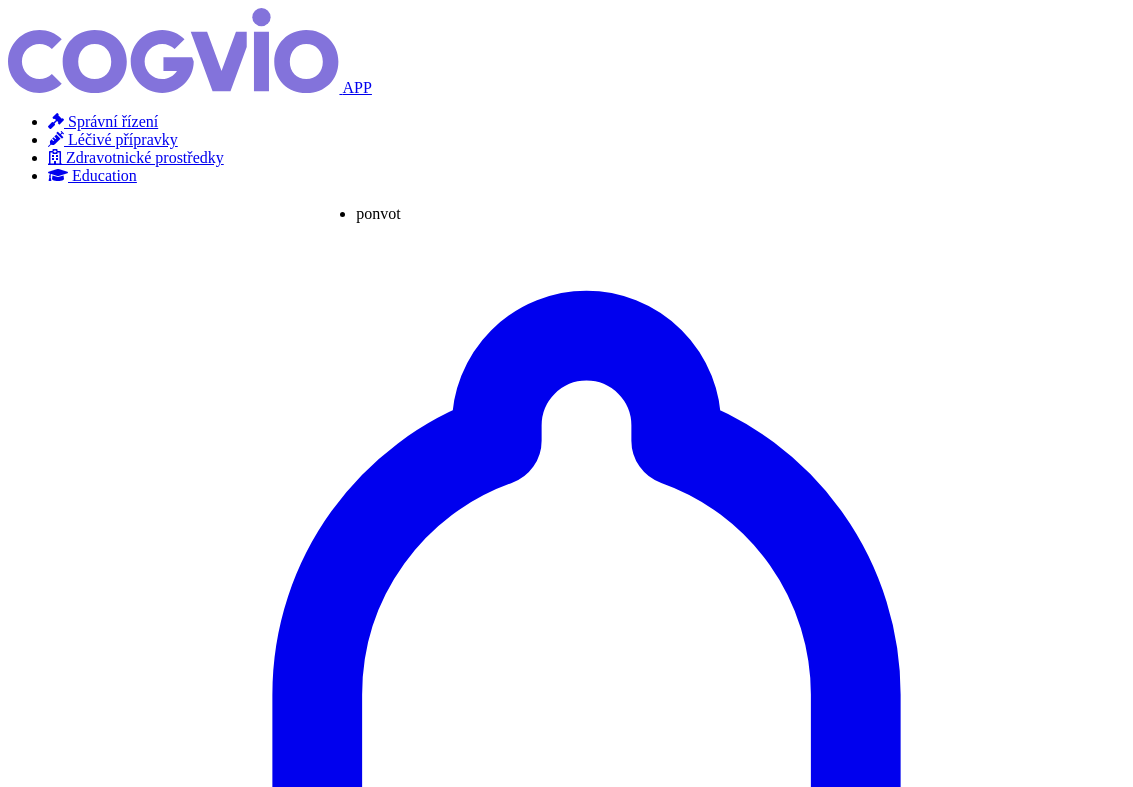 type on "ponvo" 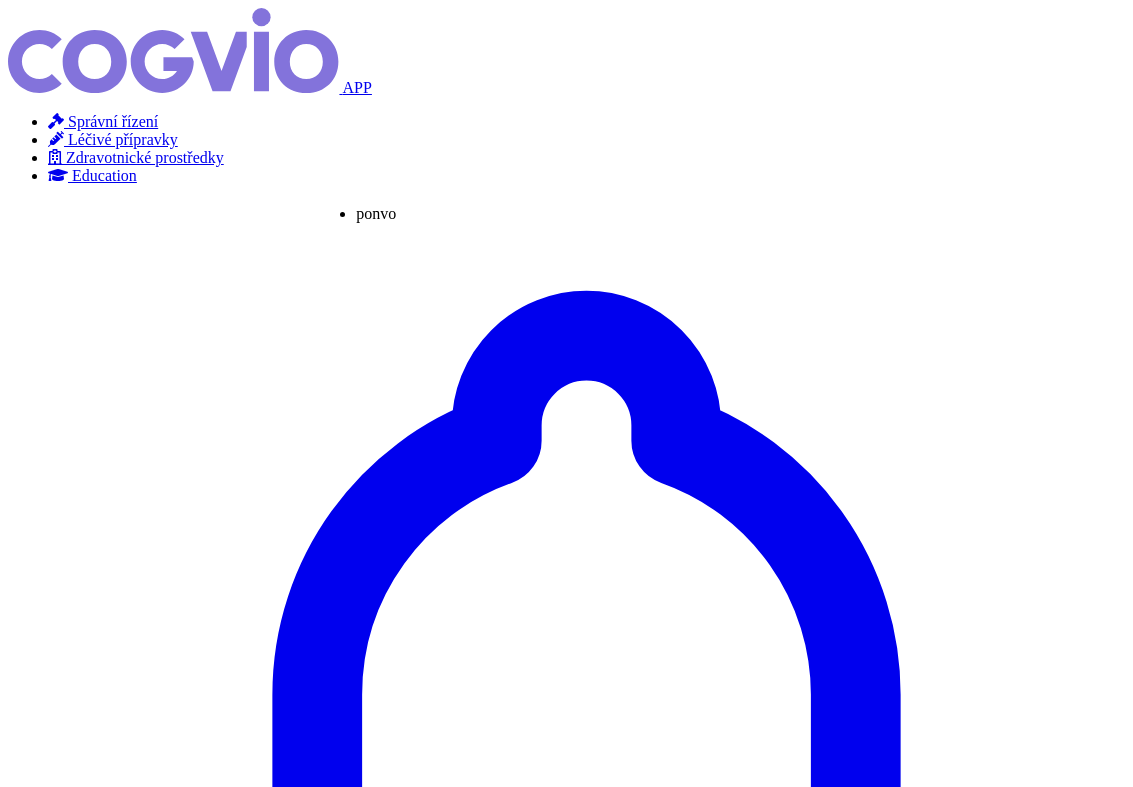 type on "ponvor" 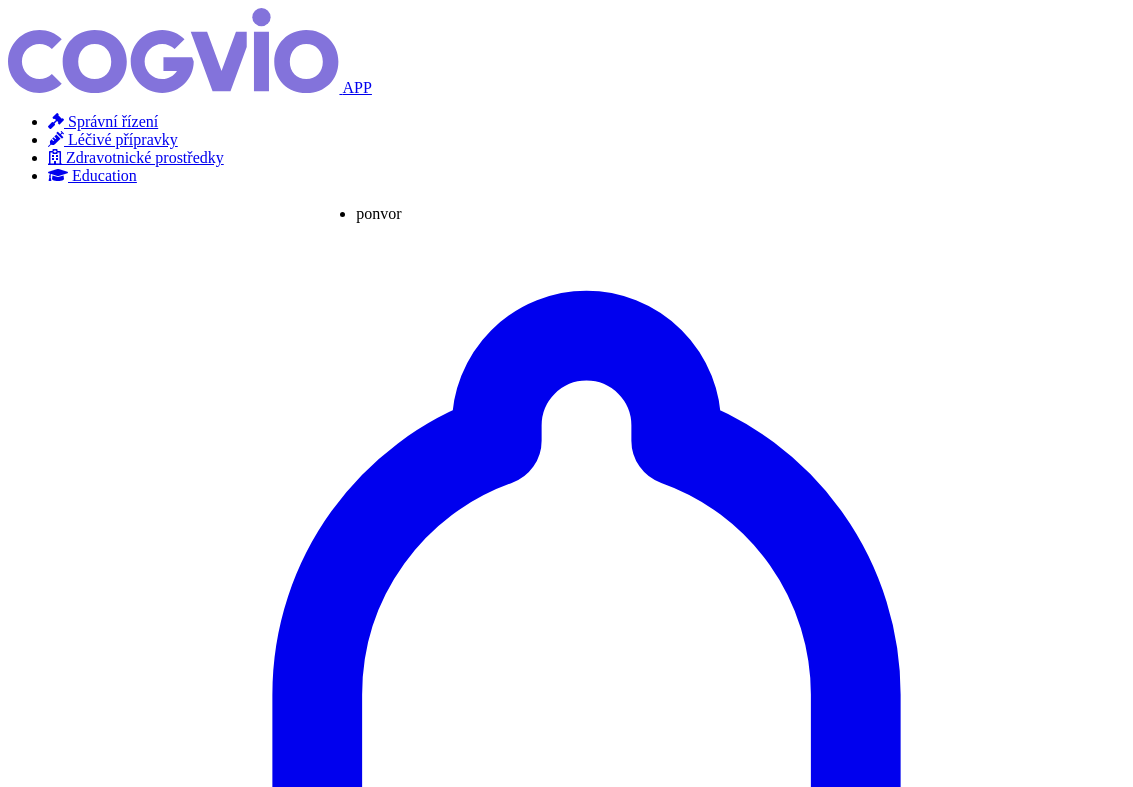 type on "ponvory" 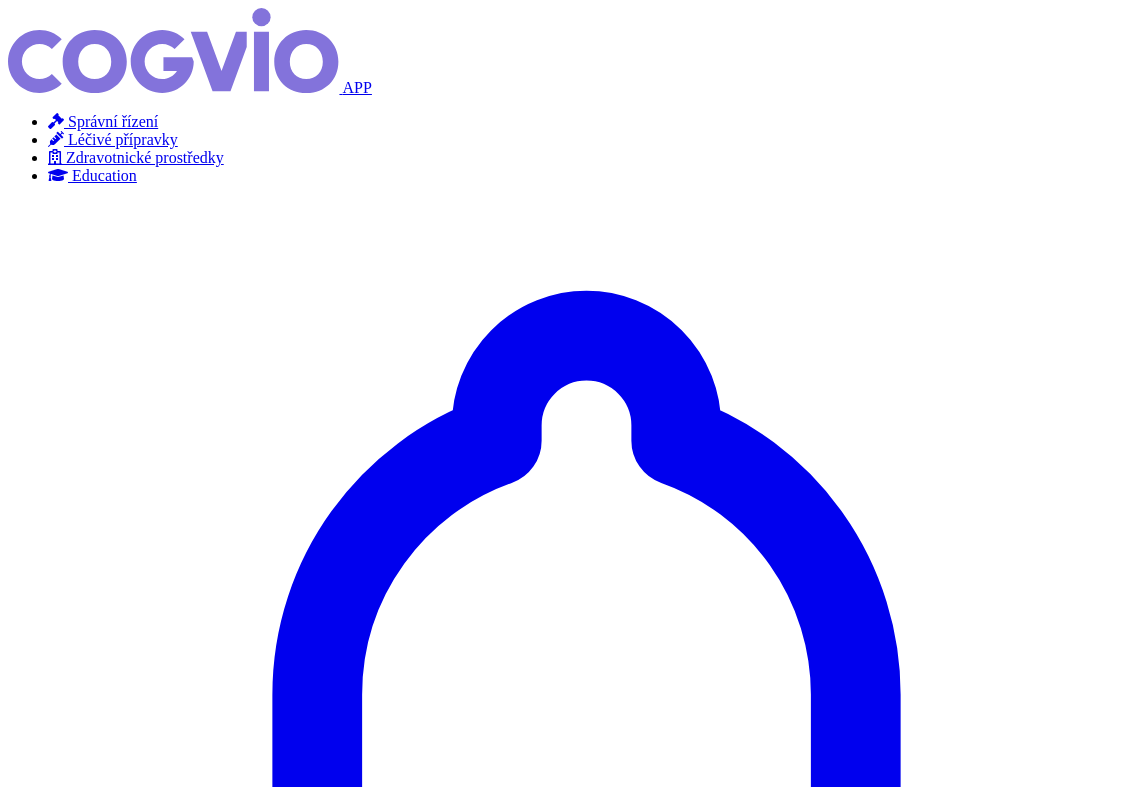 click on "Hledat" at bounding box center (35, 4247) 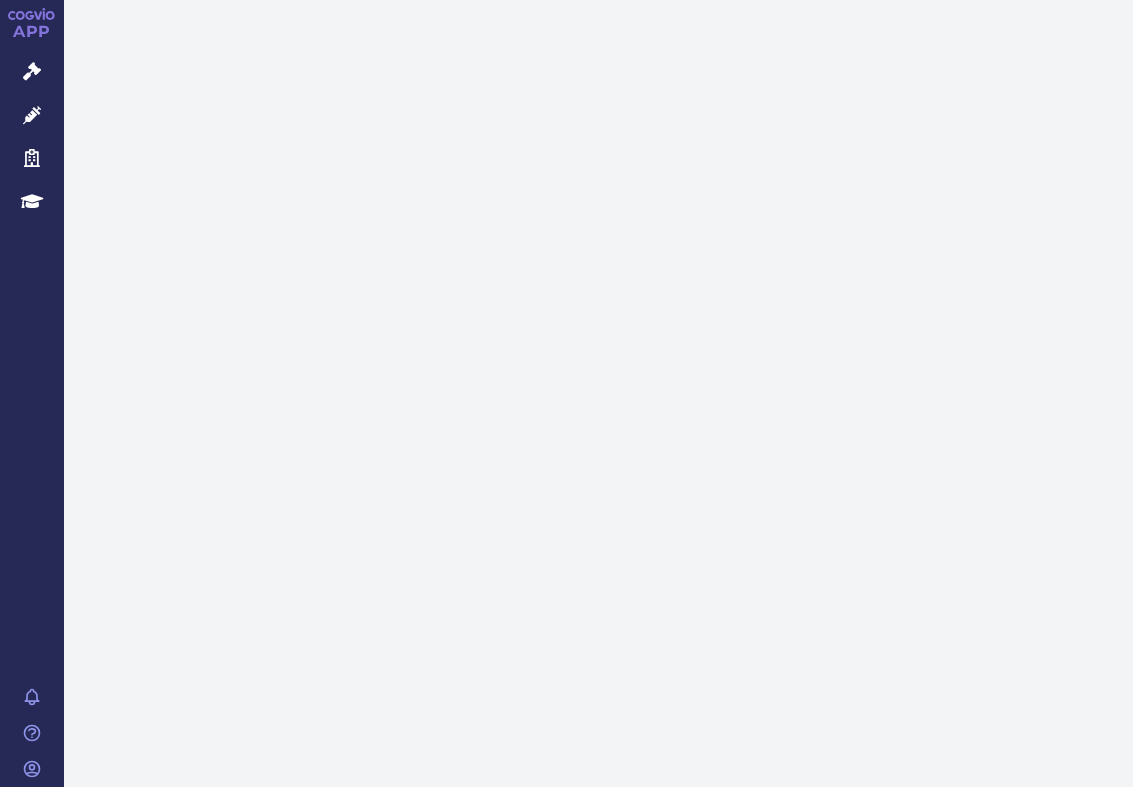 scroll, scrollTop: 0, scrollLeft: 0, axis: both 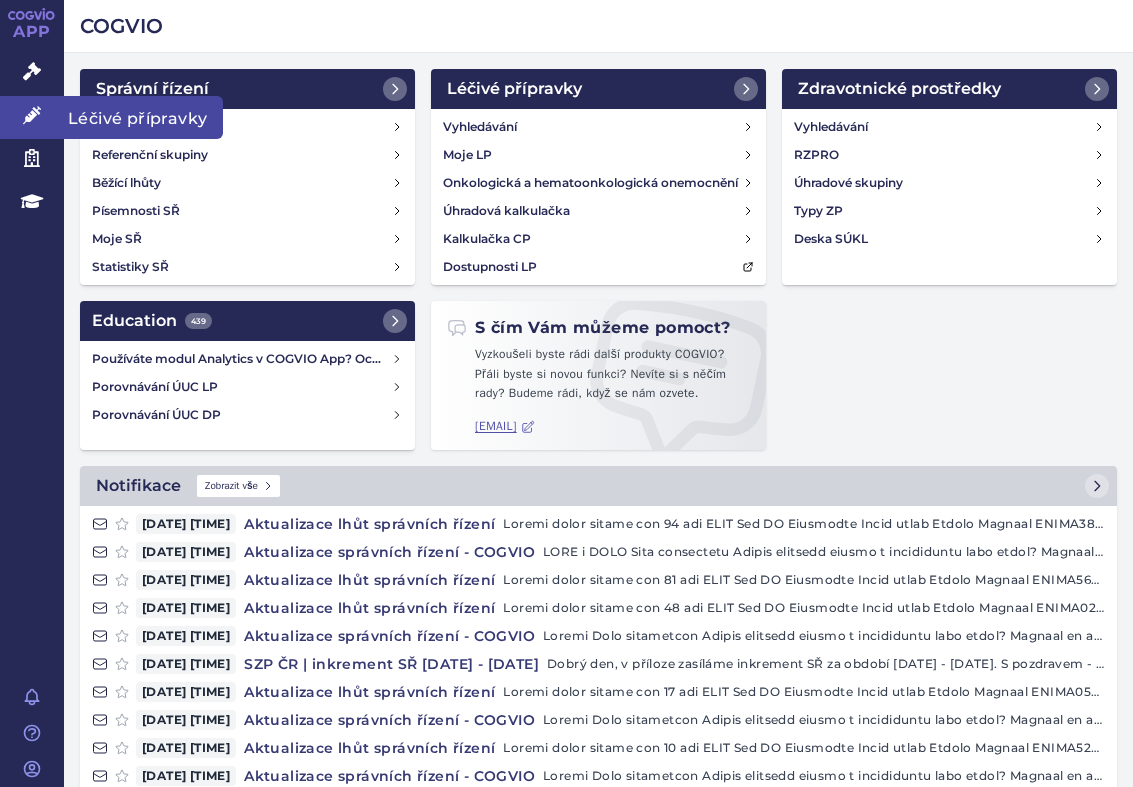 click at bounding box center [32, 115] 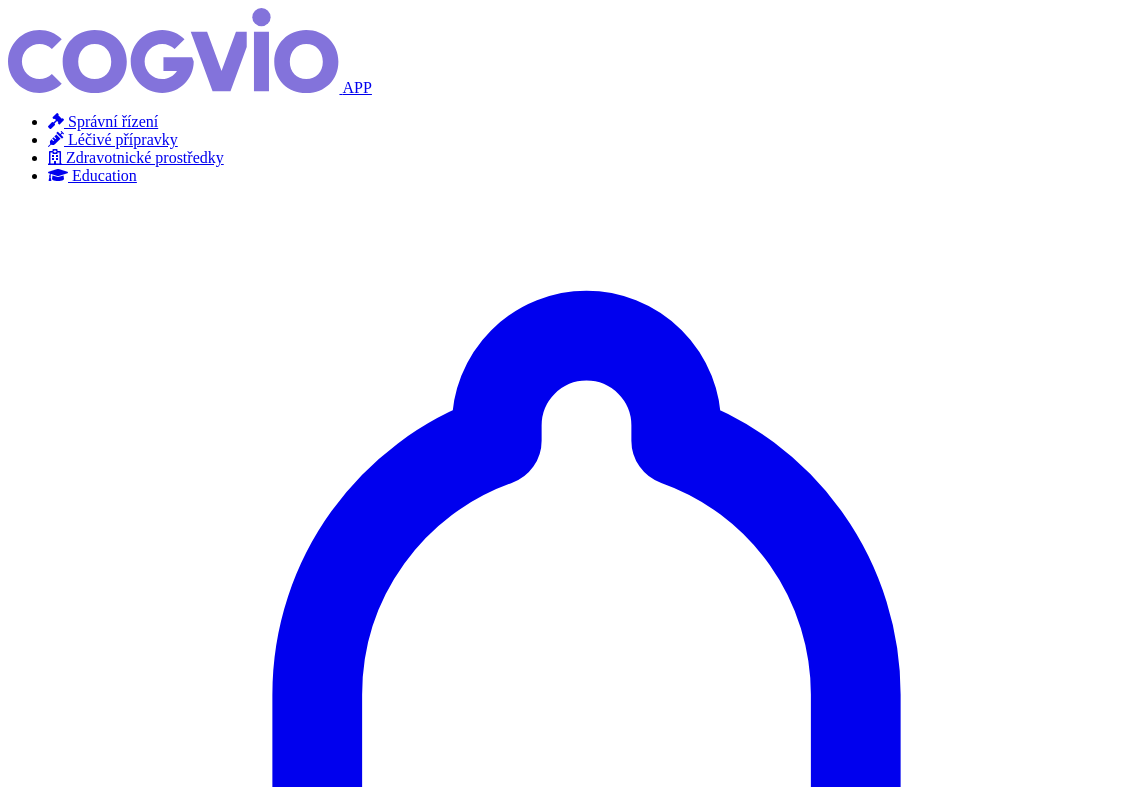 scroll, scrollTop: 0, scrollLeft: 0, axis: both 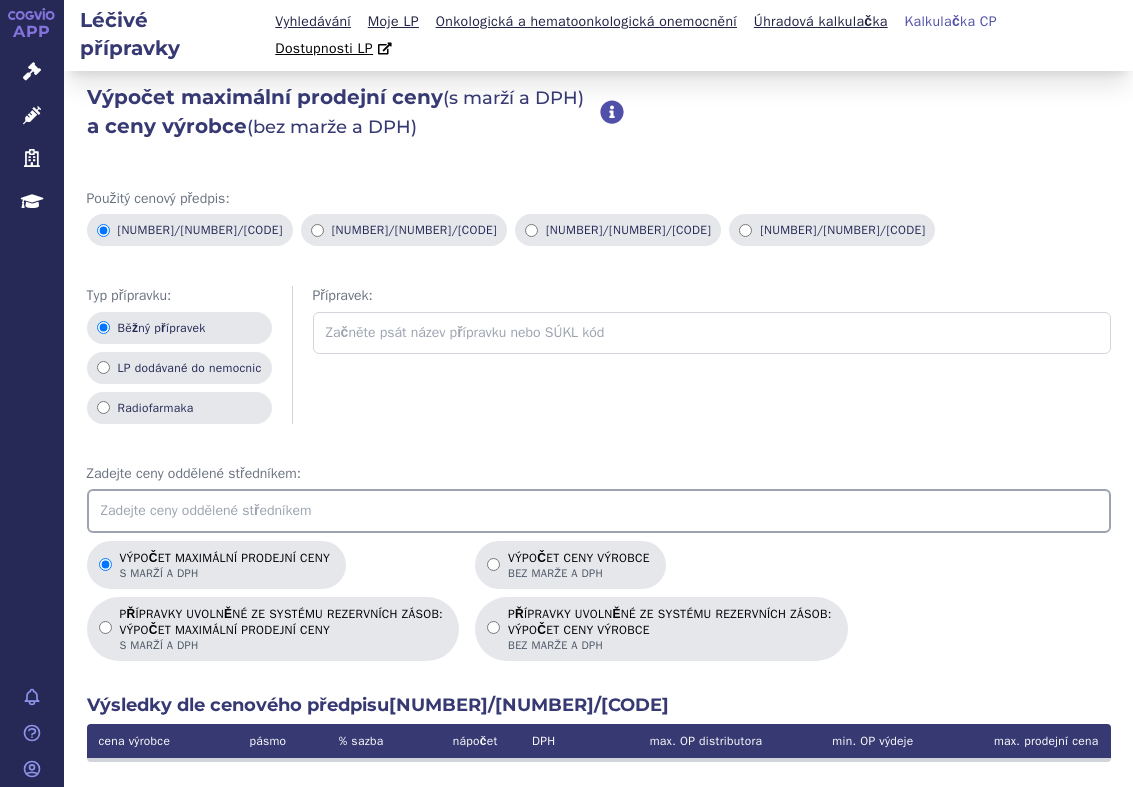 click at bounding box center [599, 511] 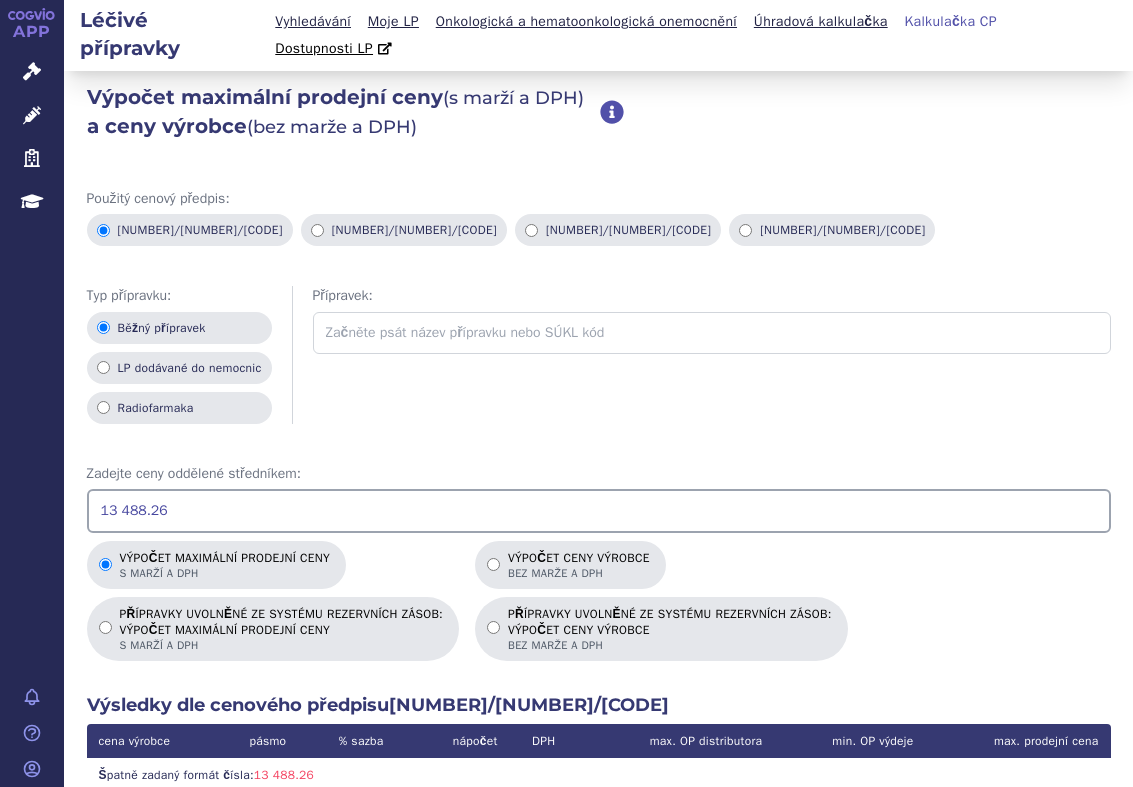 click on "13 488.26" at bounding box center (599, 511) 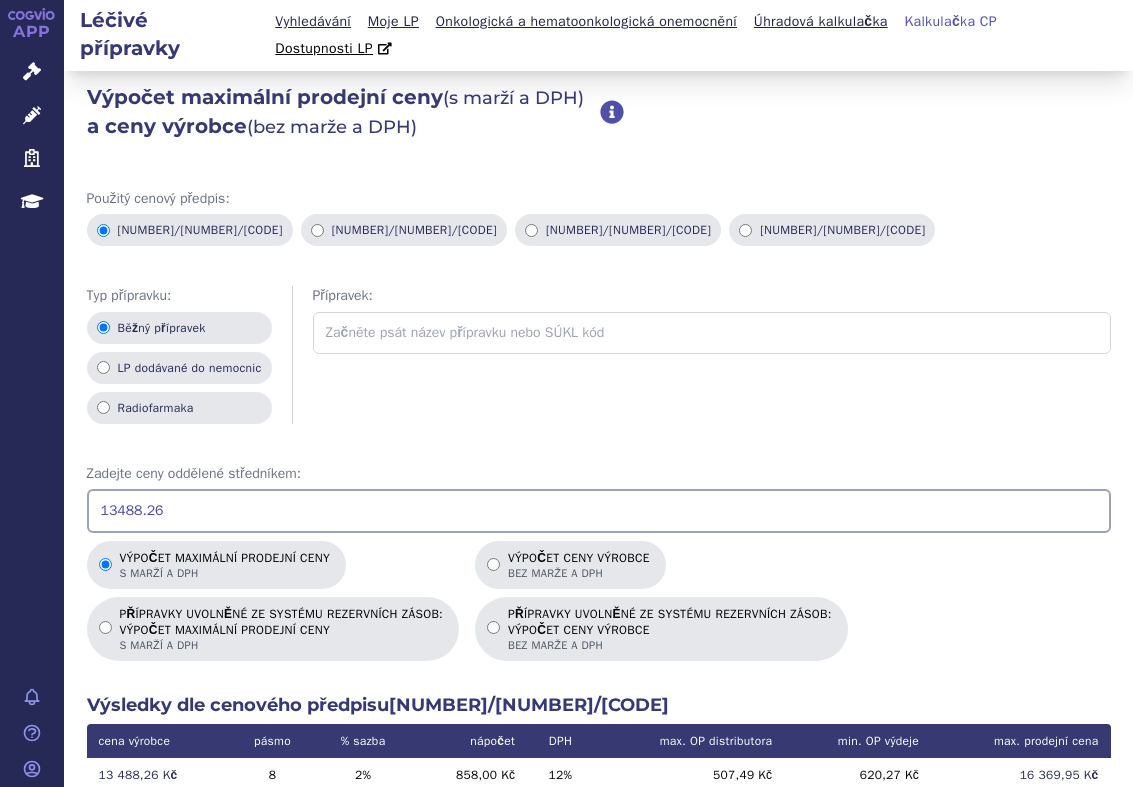 type on "13488.26" 